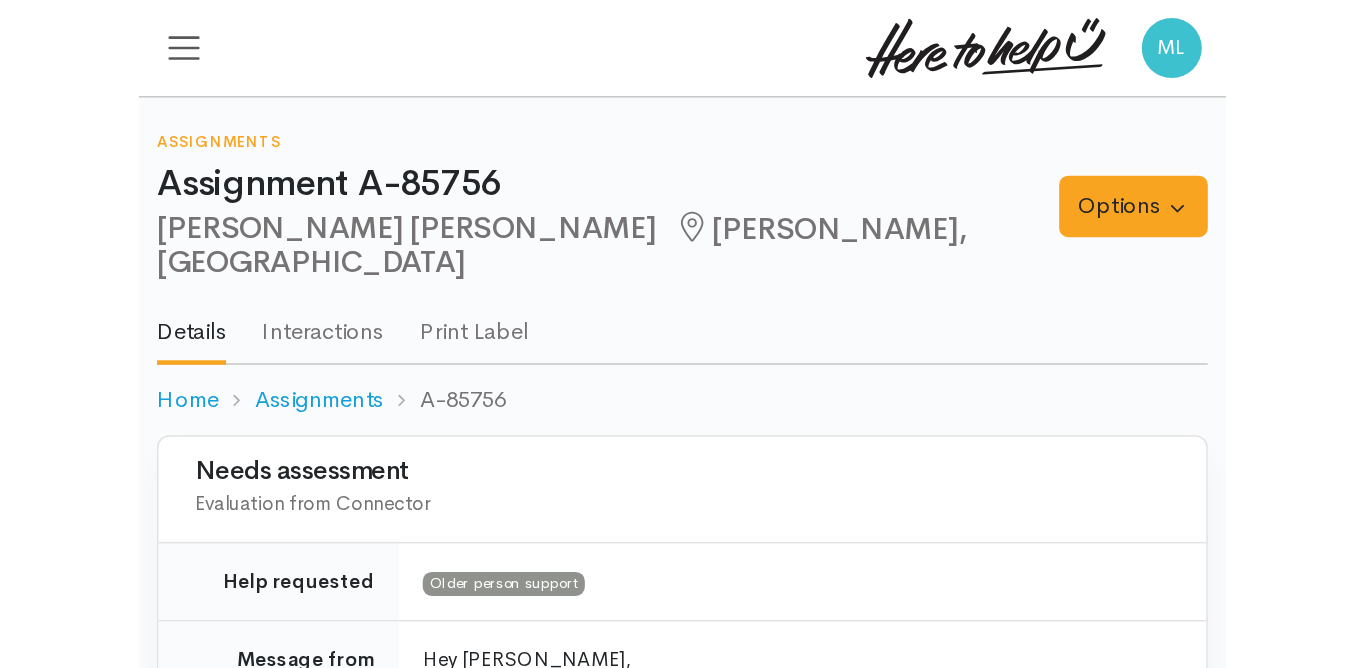 scroll, scrollTop: 0, scrollLeft: 0, axis: both 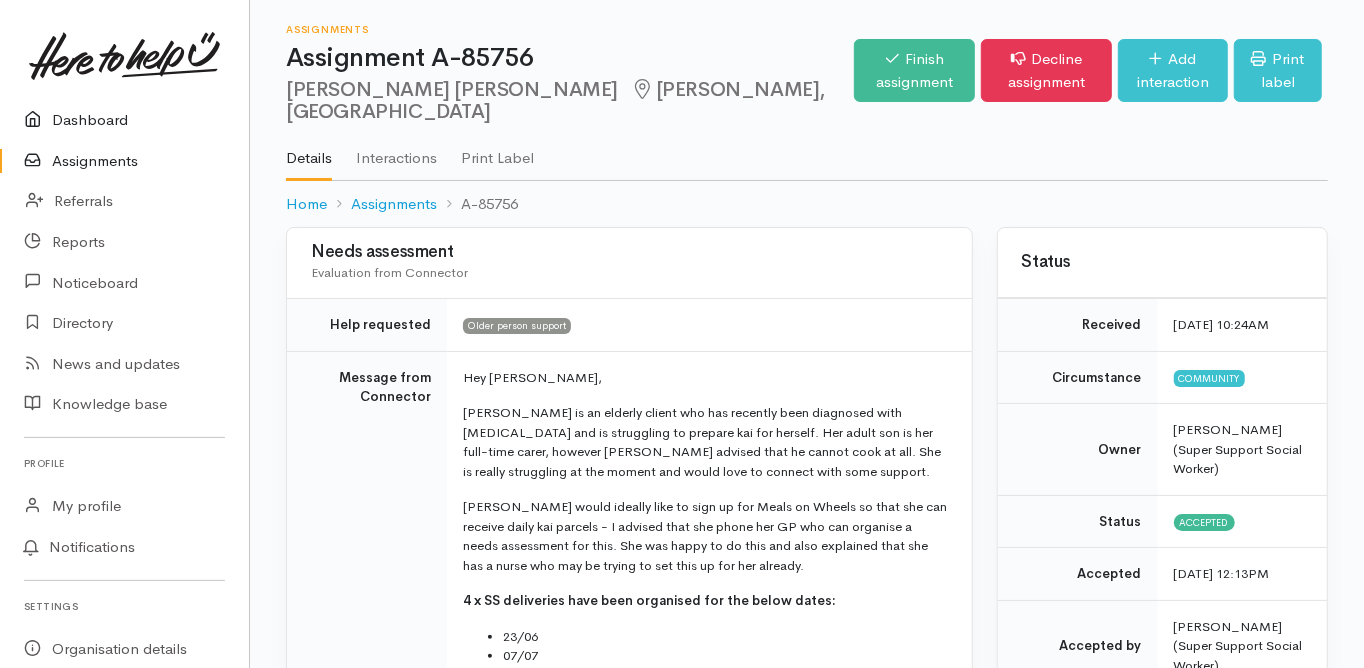 click on "Dashboard" at bounding box center [124, 120] 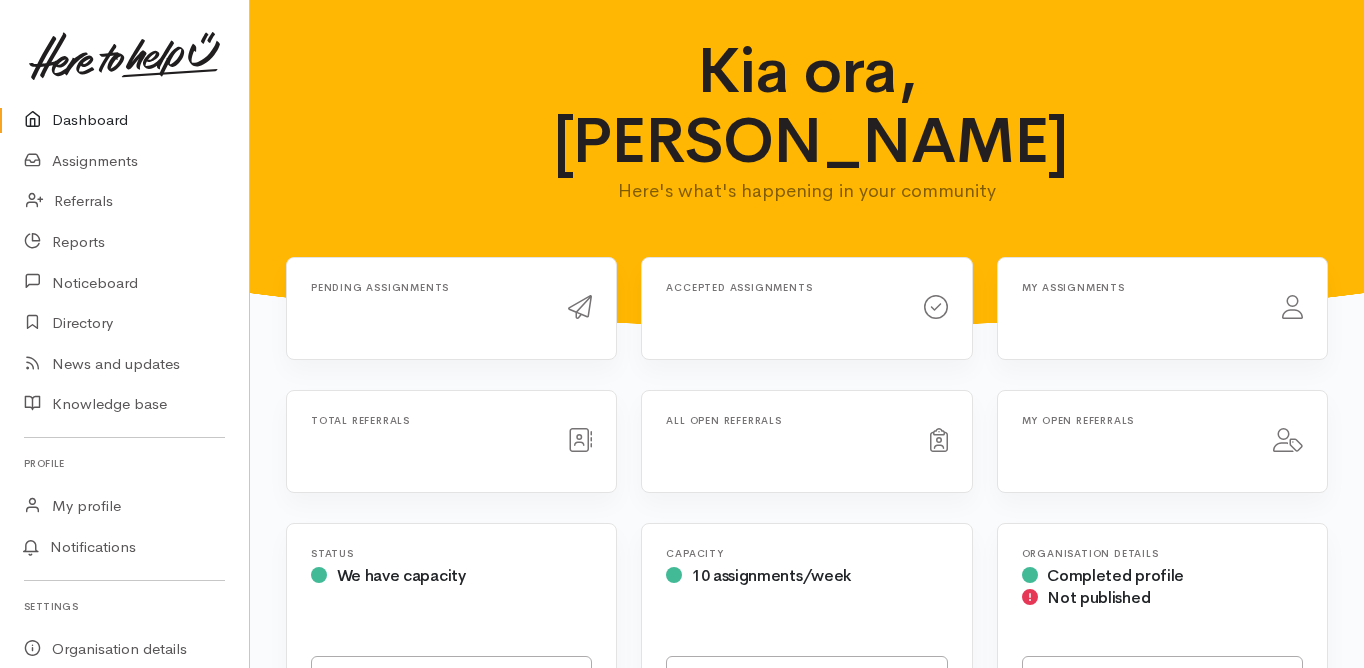 scroll, scrollTop: 0, scrollLeft: 0, axis: both 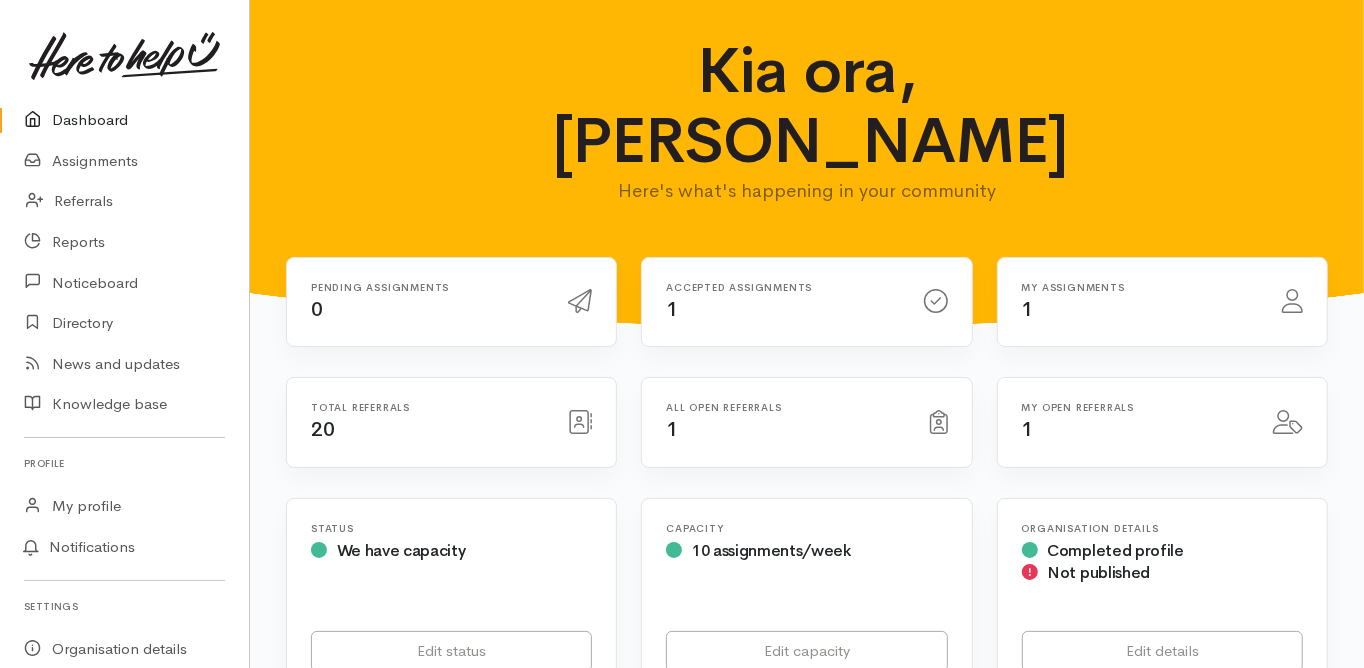 click on "Dashboard" at bounding box center [124, 120] 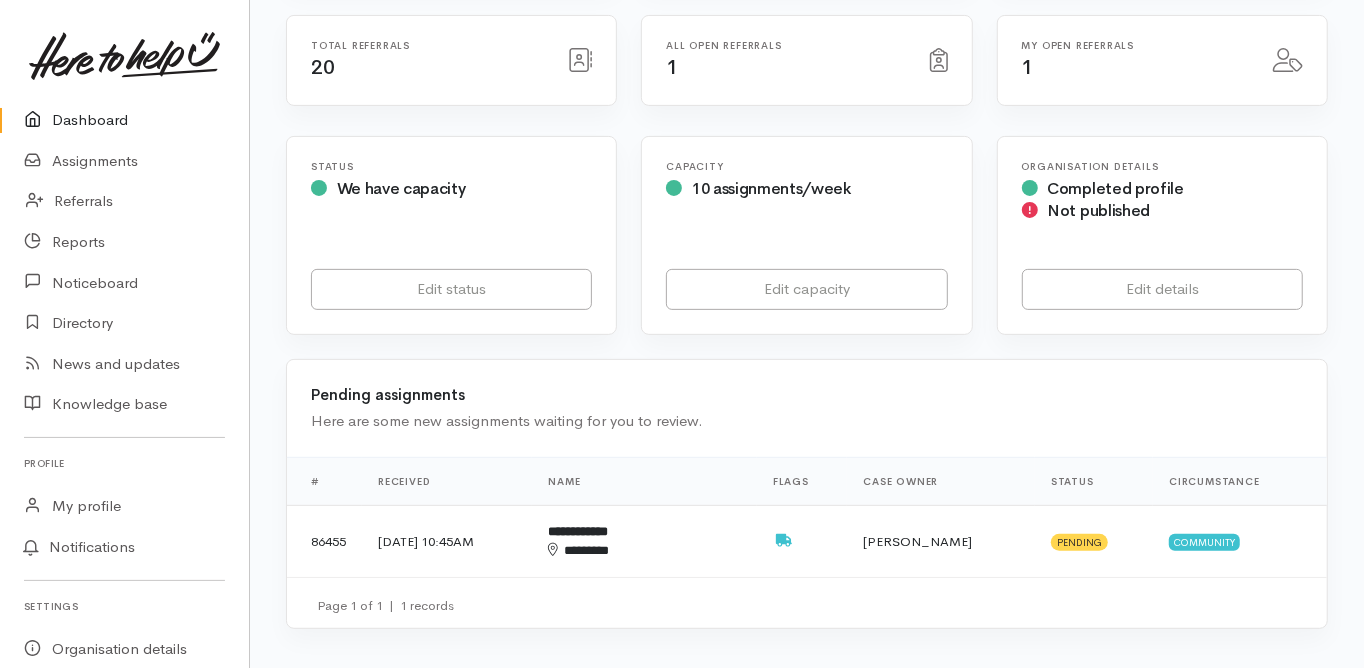 scroll, scrollTop: 400, scrollLeft: 0, axis: vertical 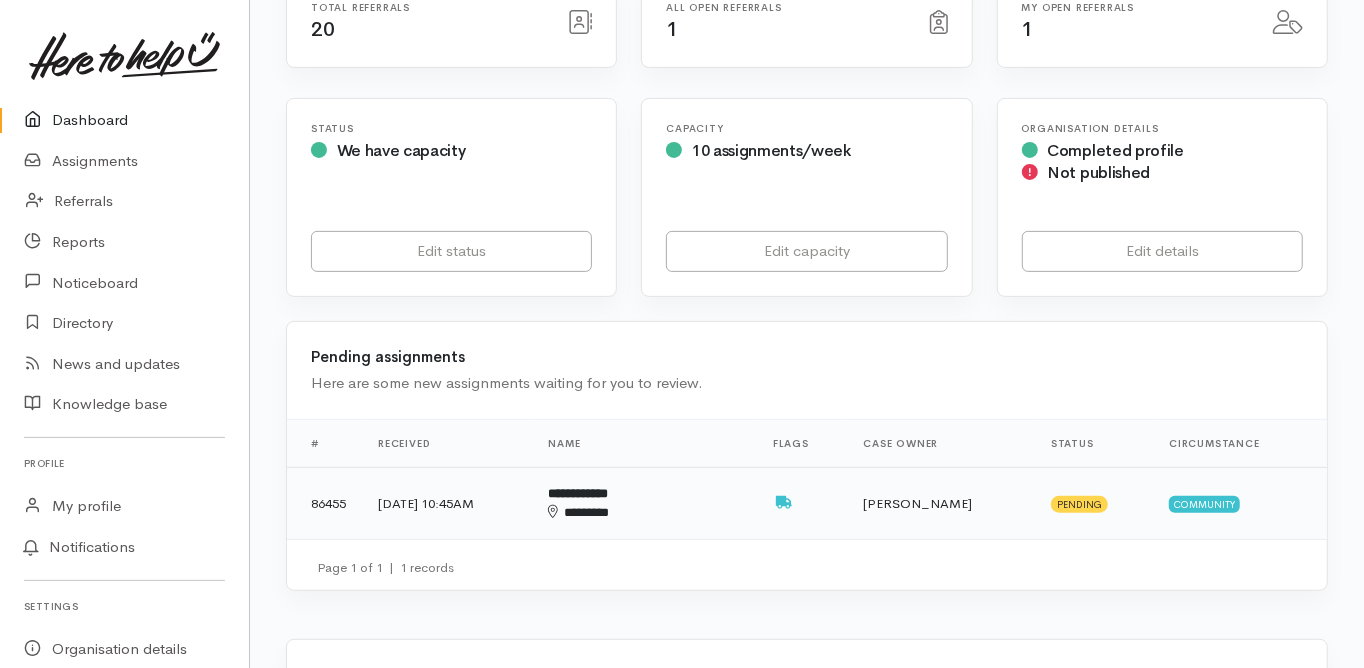 click on "**********" at bounding box center (578, 493) 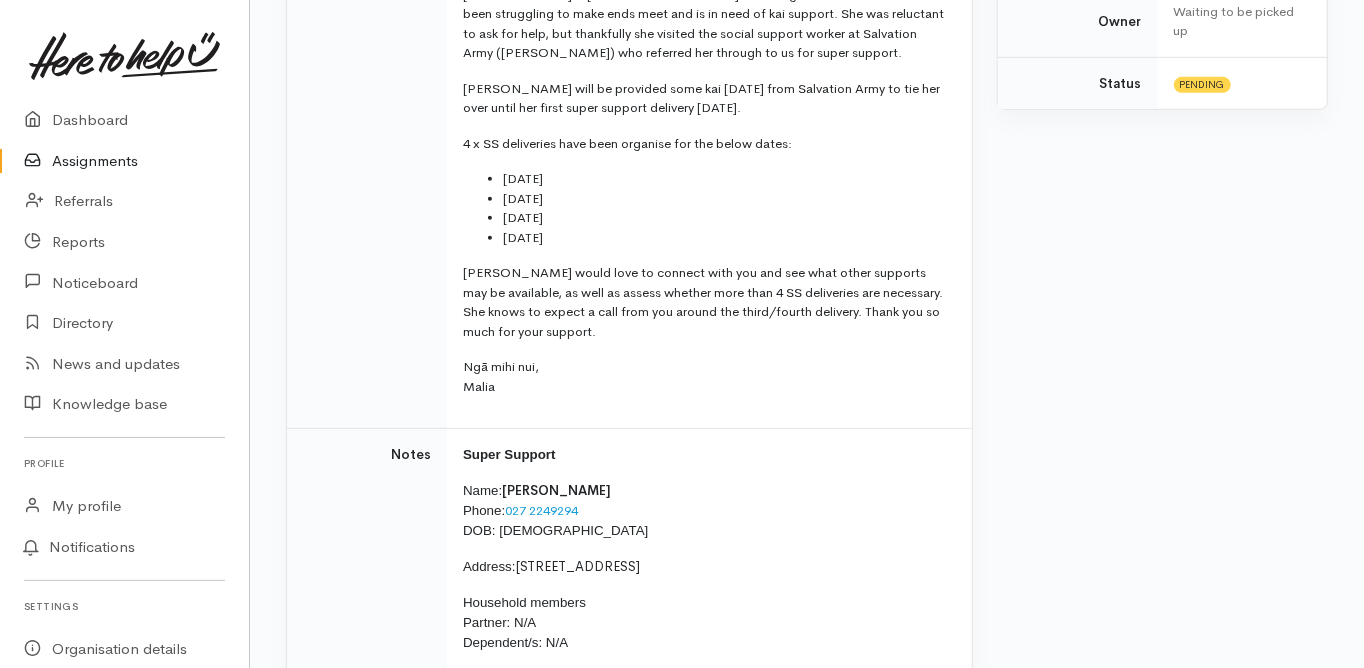 scroll, scrollTop: 0, scrollLeft: 0, axis: both 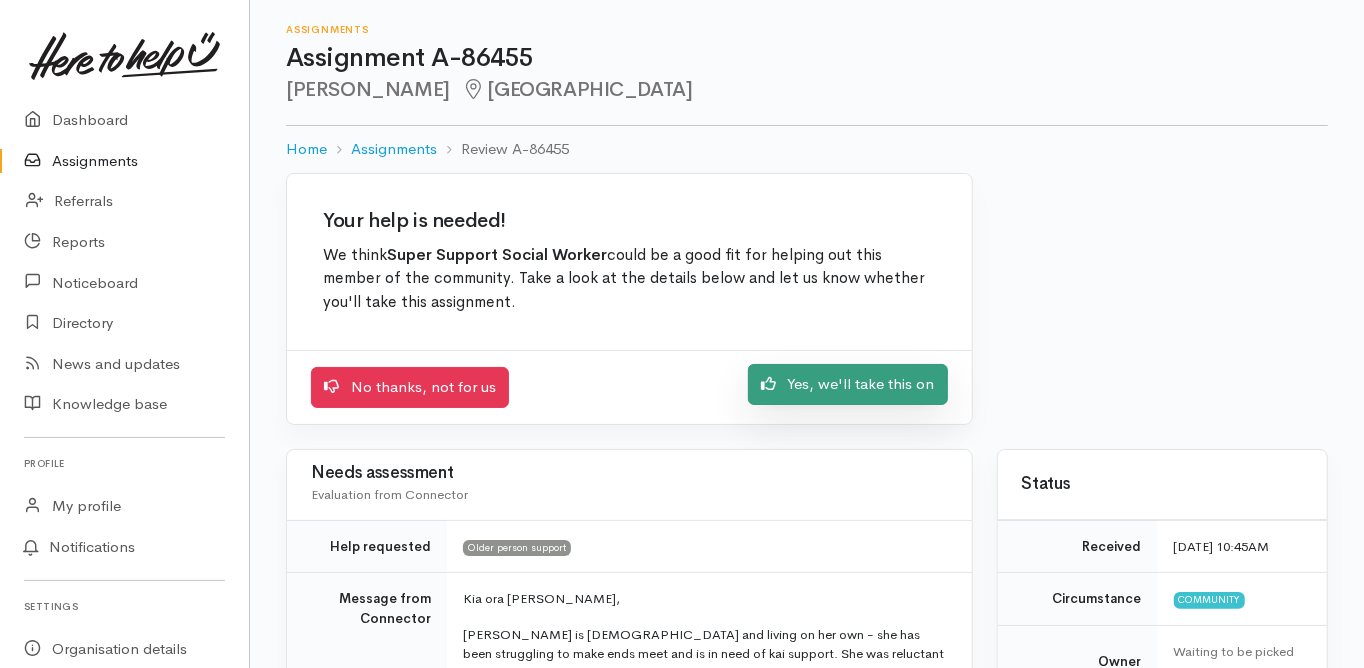 click on "Yes, we'll take this on" at bounding box center (848, 384) 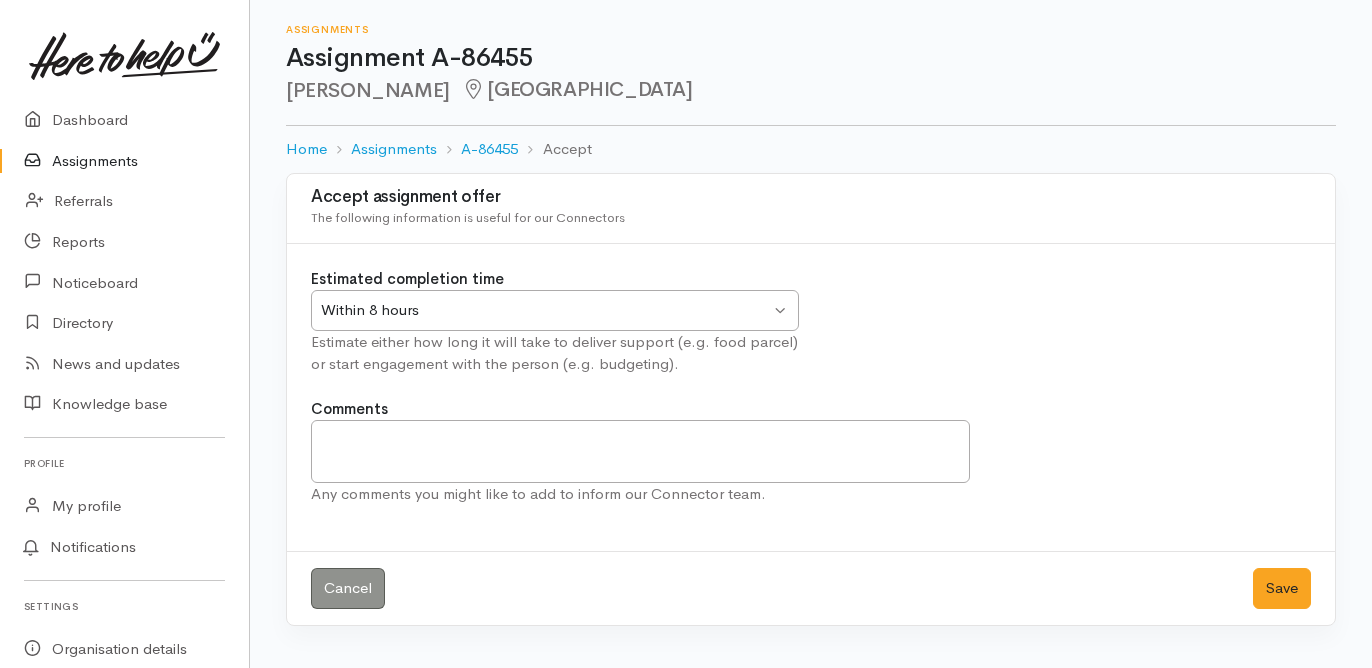 scroll, scrollTop: 0, scrollLeft: 0, axis: both 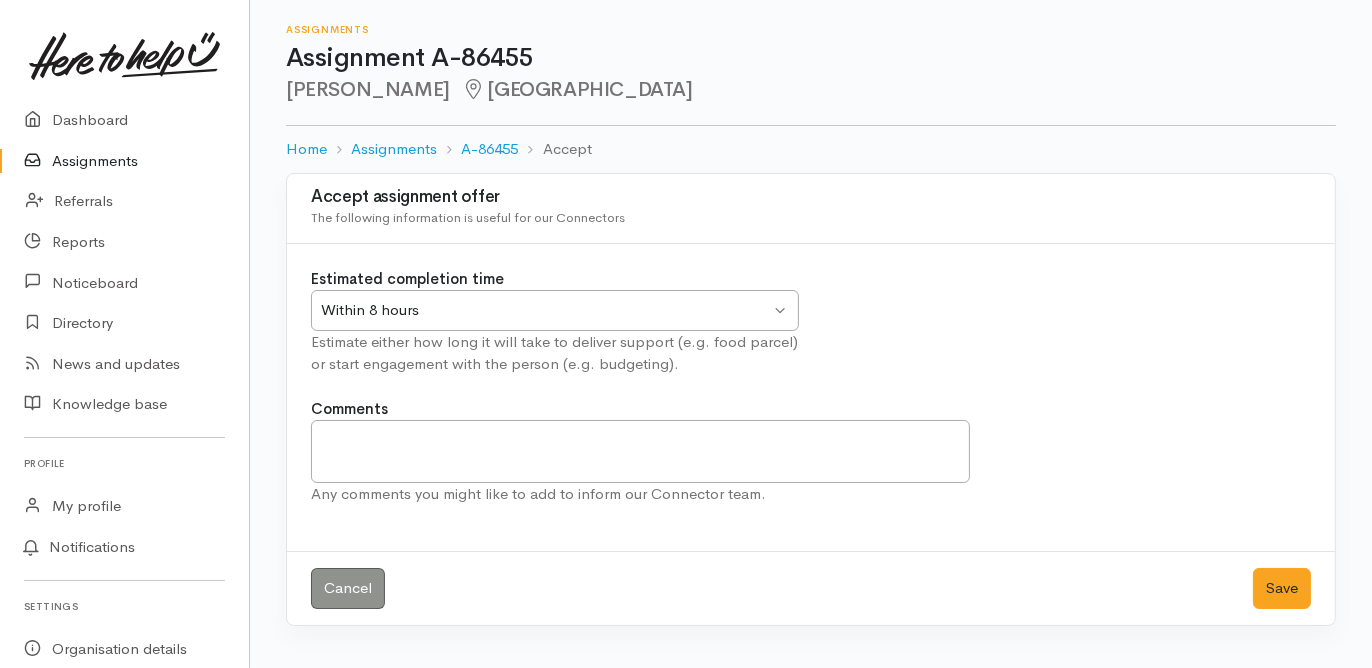 click on "Within 8 hours" at bounding box center [545, 310] 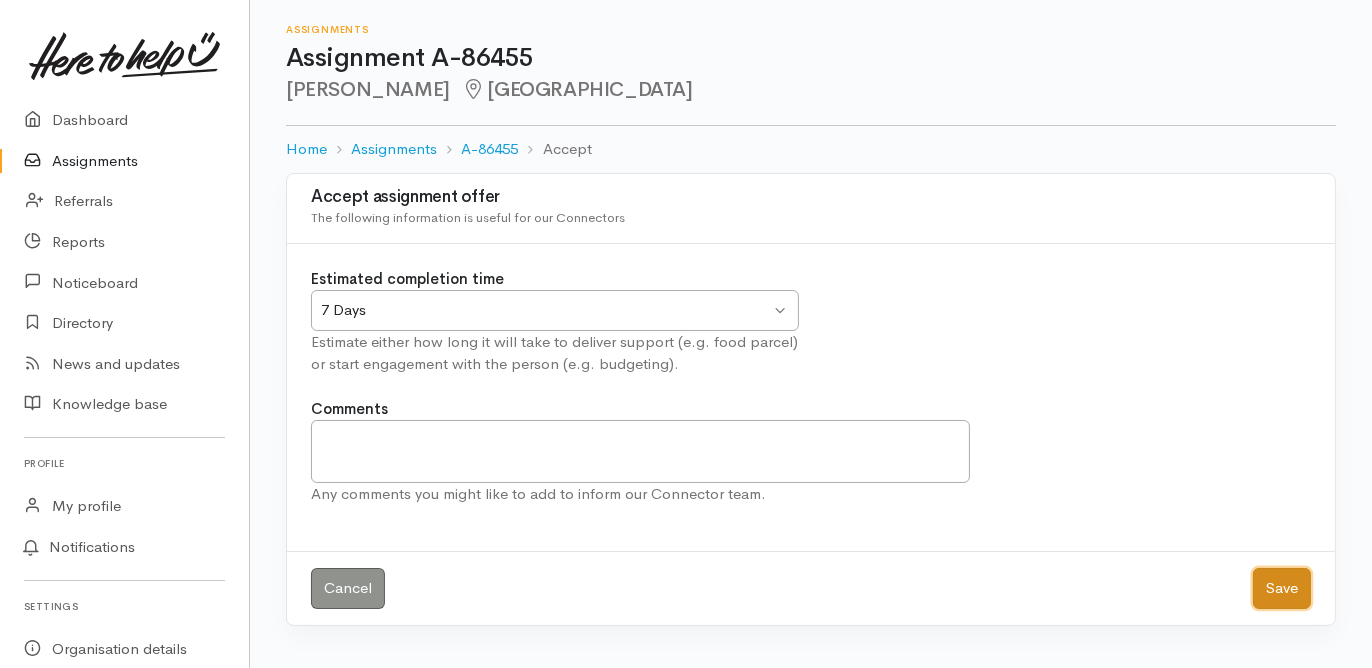 click on "Save" at bounding box center [1282, 588] 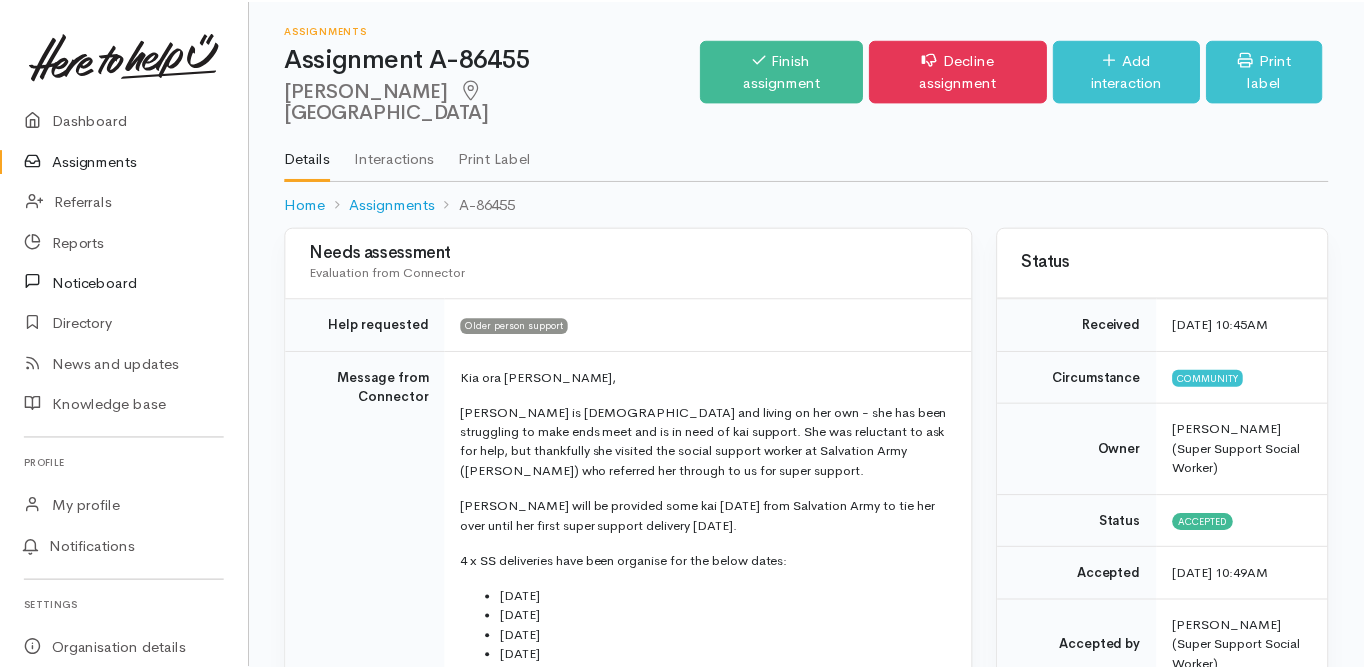 scroll, scrollTop: 0, scrollLeft: 0, axis: both 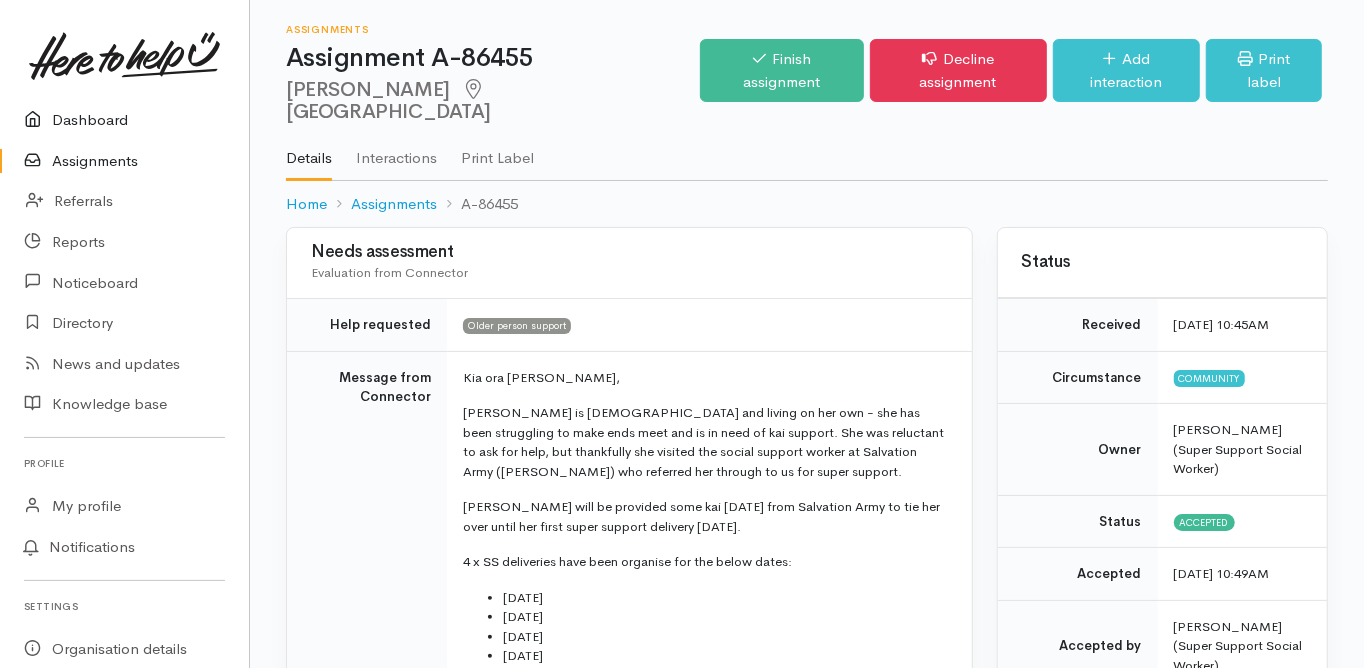 click on "Dashboard" at bounding box center (124, 120) 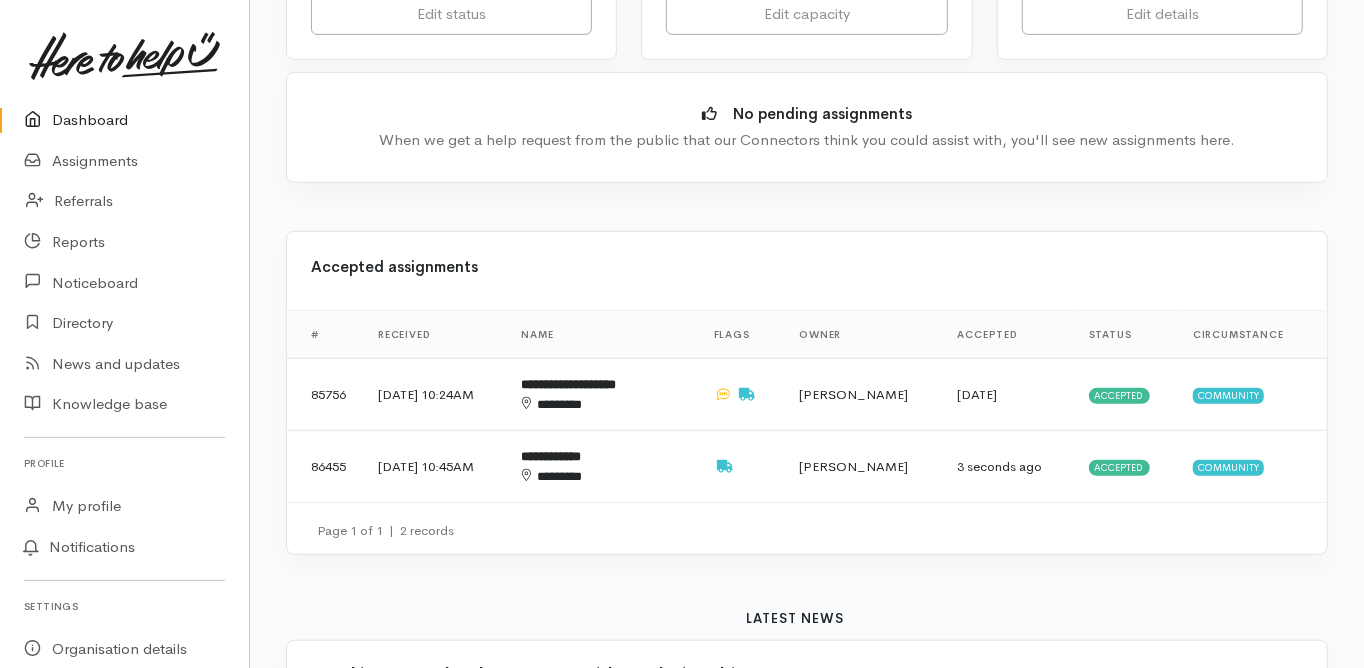 scroll, scrollTop: 640, scrollLeft: 0, axis: vertical 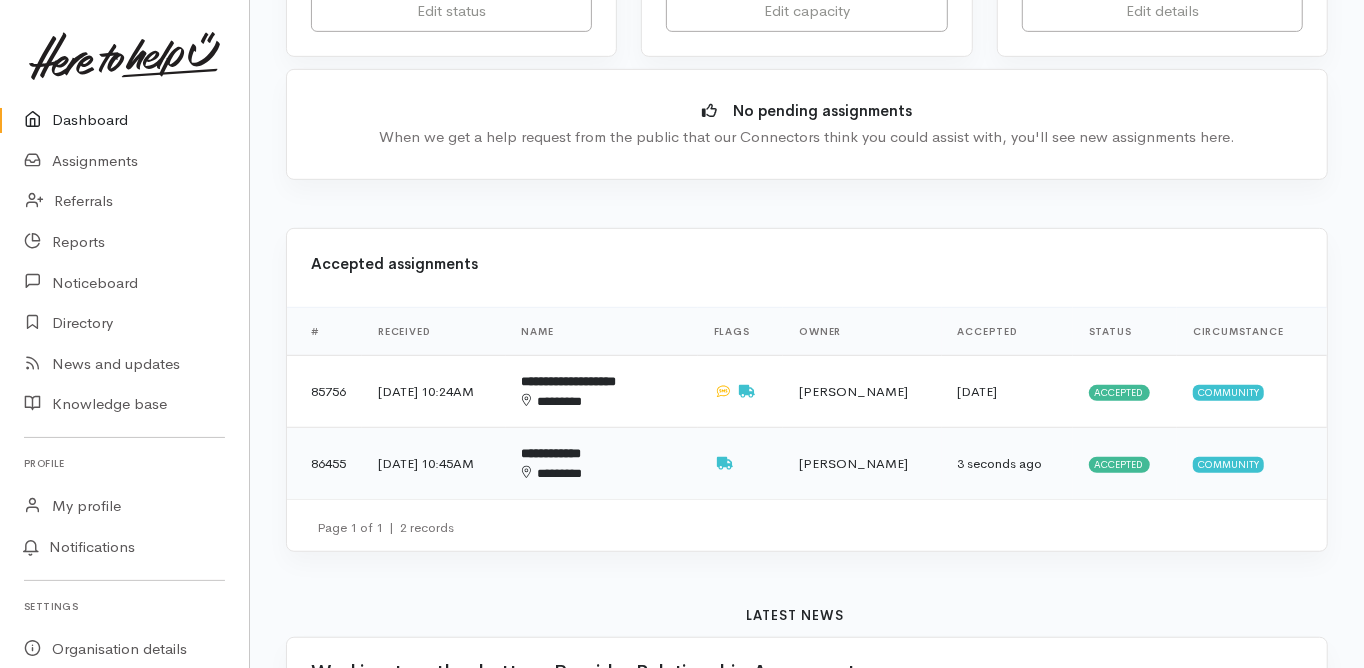 click on "********" at bounding box center [591, 473] 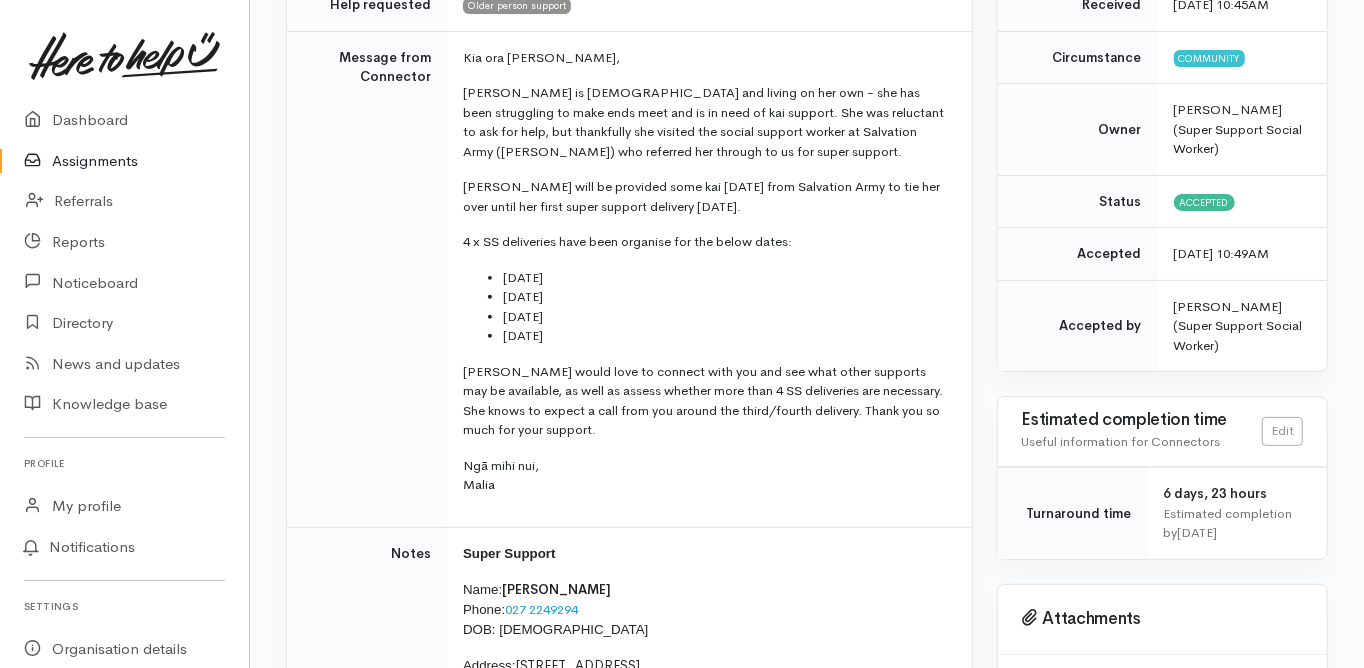 scroll, scrollTop: 400, scrollLeft: 0, axis: vertical 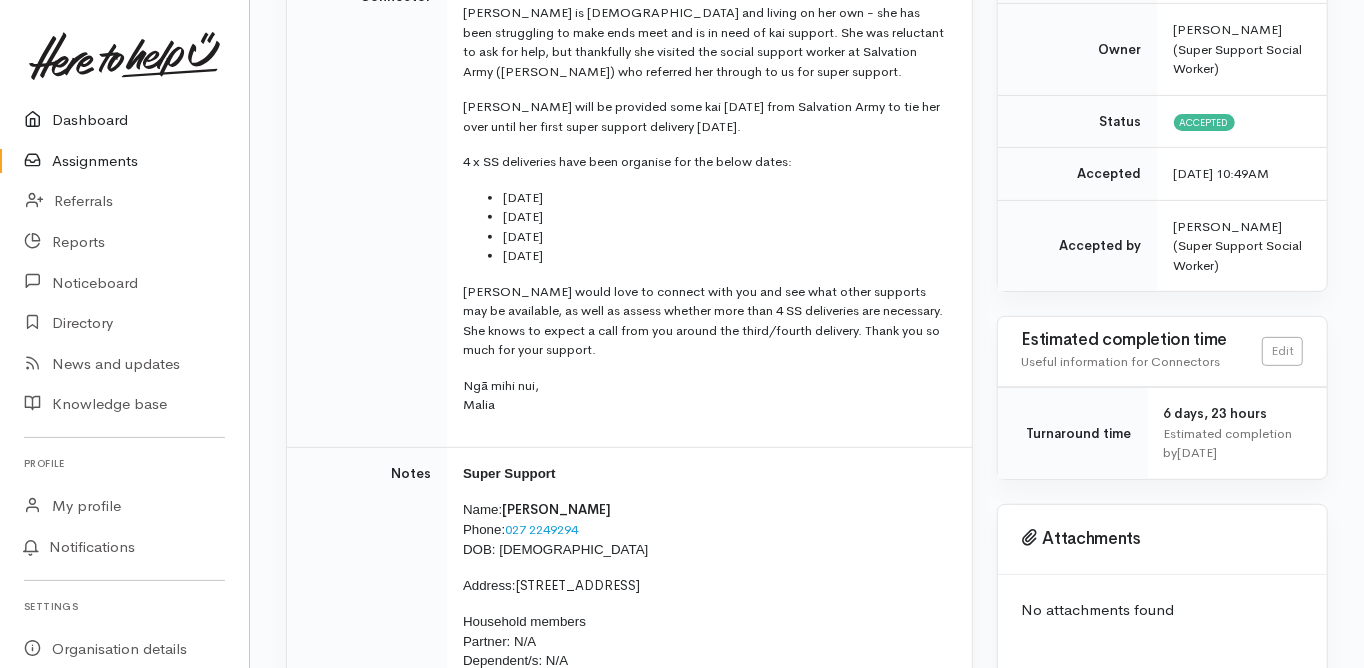click on "Dashboard" at bounding box center [124, 120] 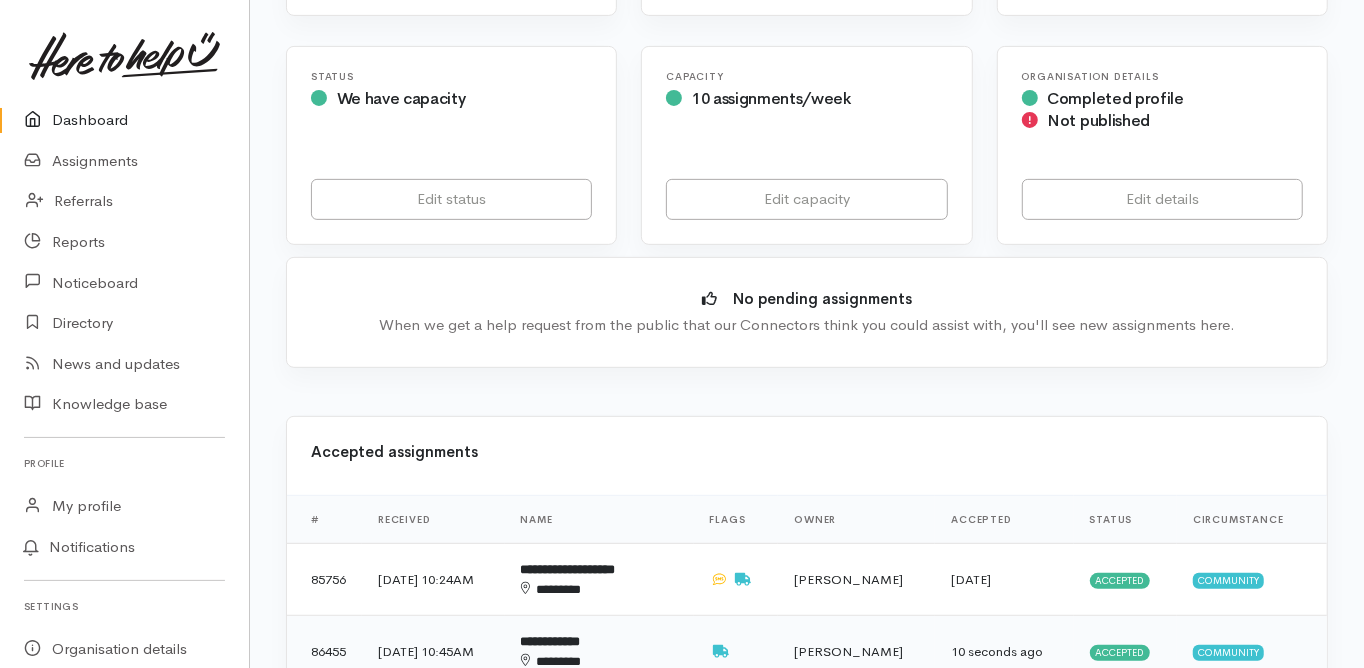 scroll, scrollTop: 480, scrollLeft: 0, axis: vertical 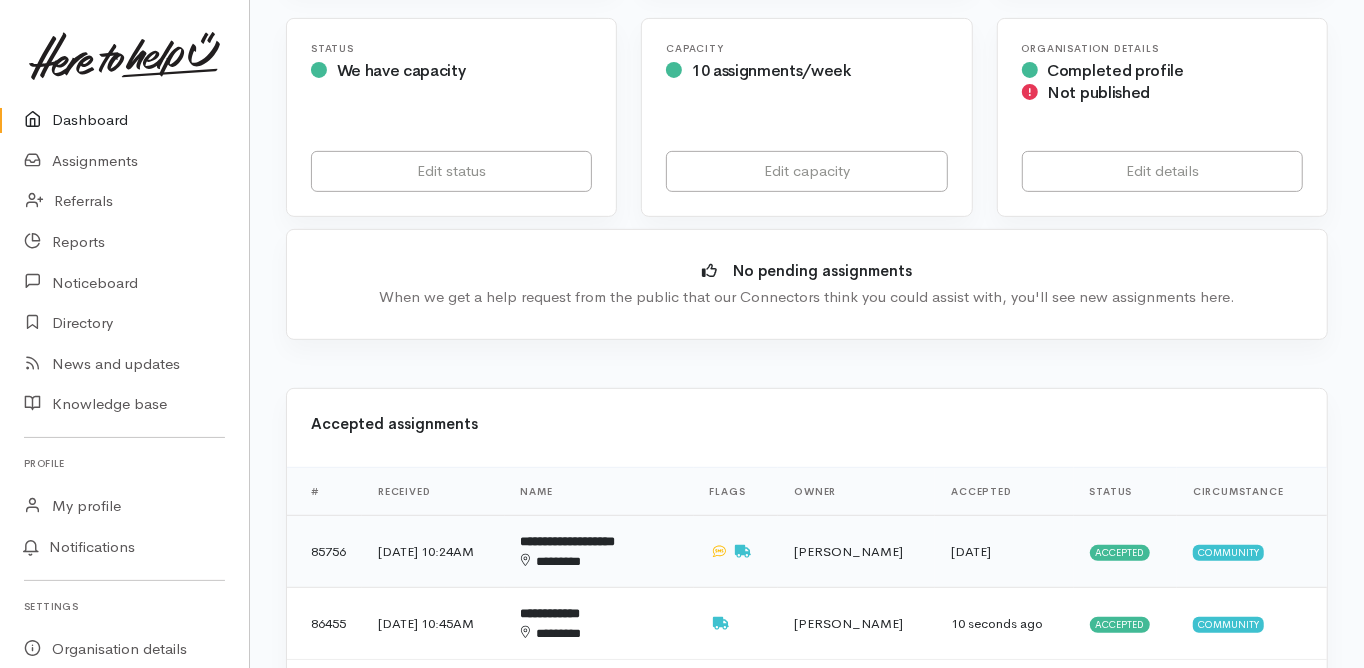 click on "**********" at bounding box center [568, 541] 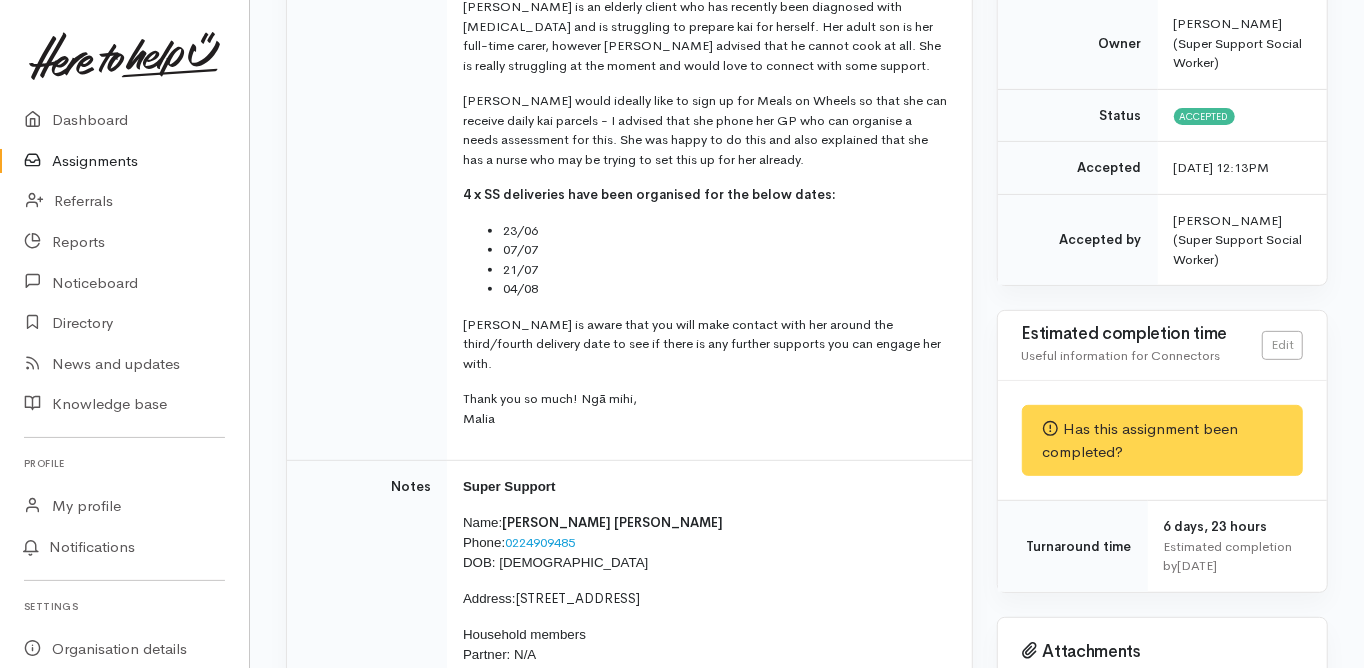scroll, scrollTop: 560, scrollLeft: 0, axis: vertical 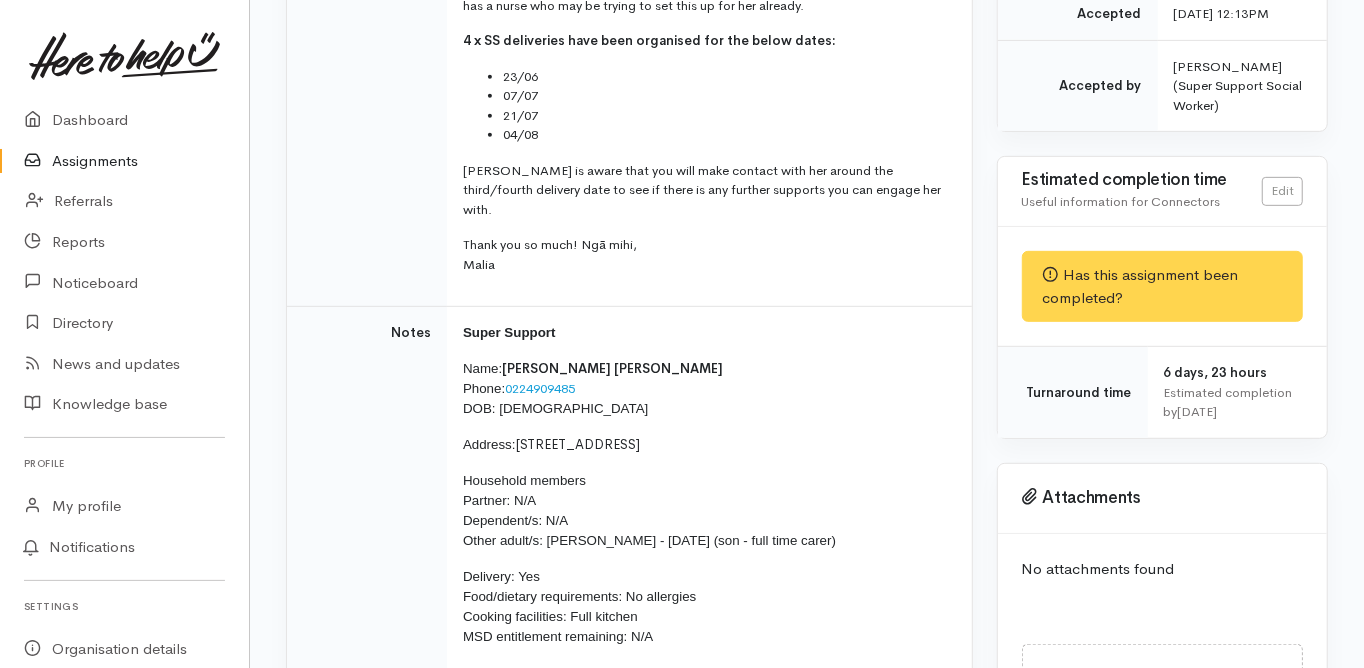click on "Notes" at bounding box center [367, 493] 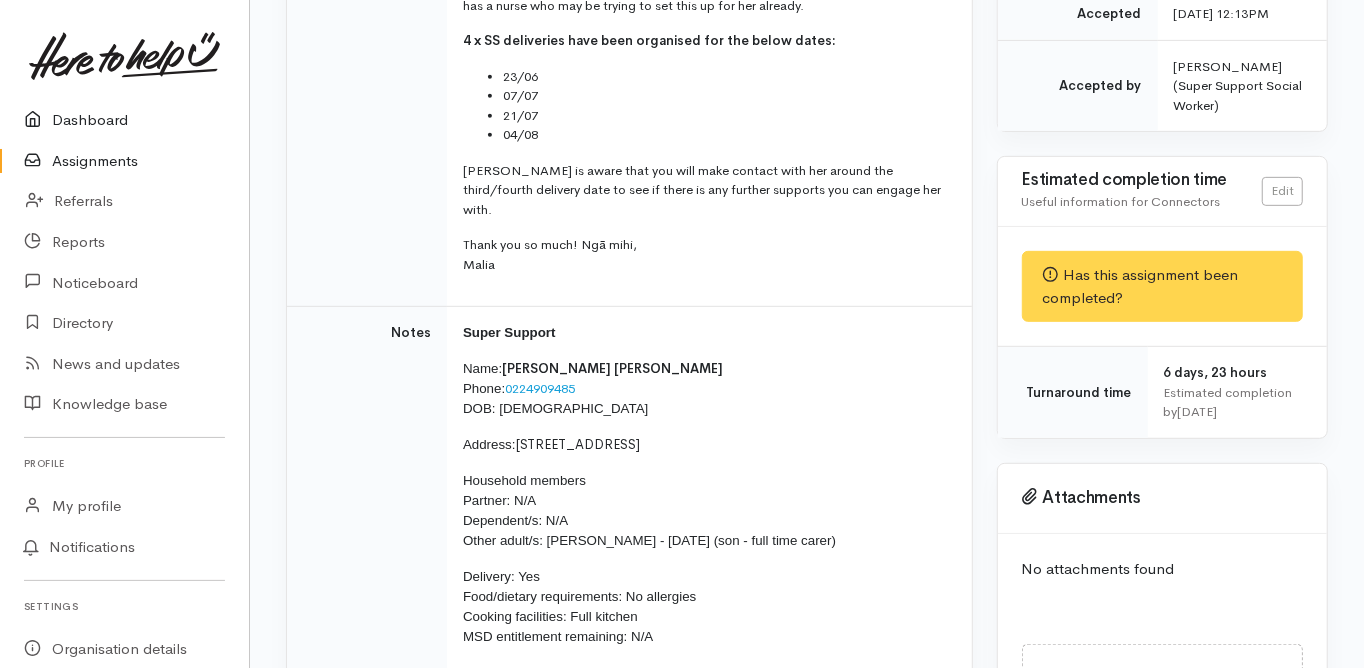 click on "Dashboard" at bounding box center (124, 120) 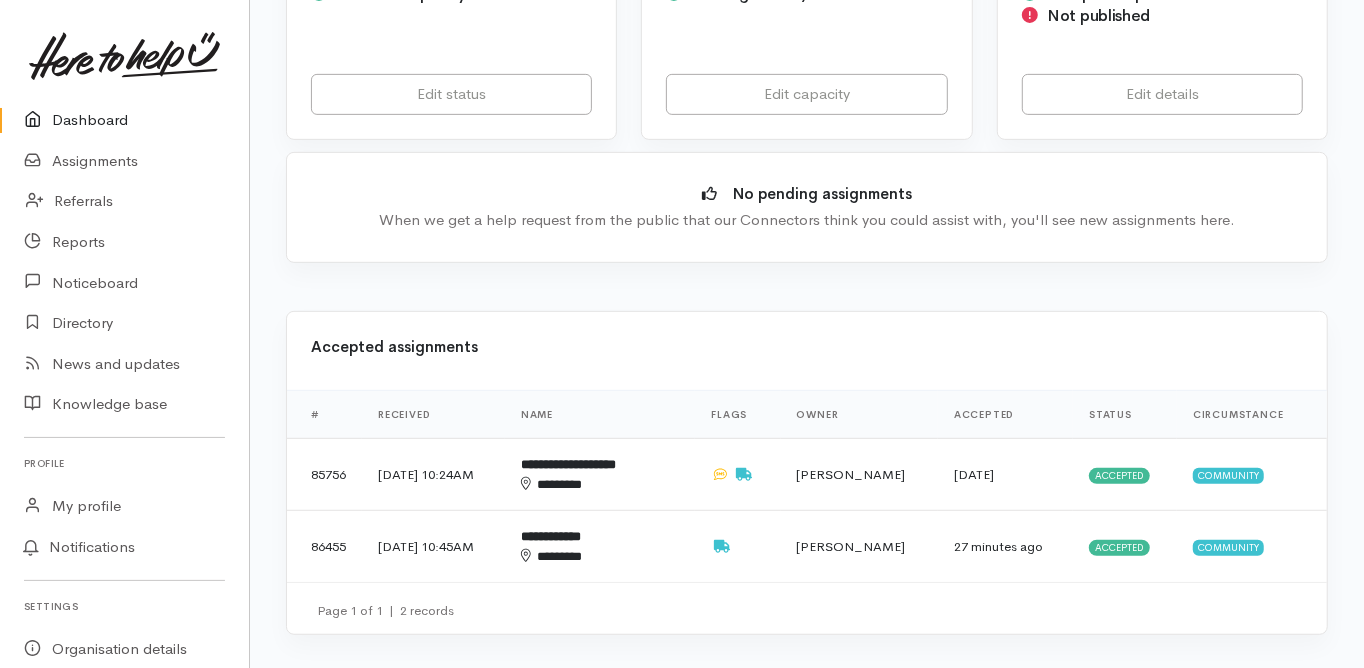 scroll, scrollTop: 560, scrollLeft: 0, axis: vertical 